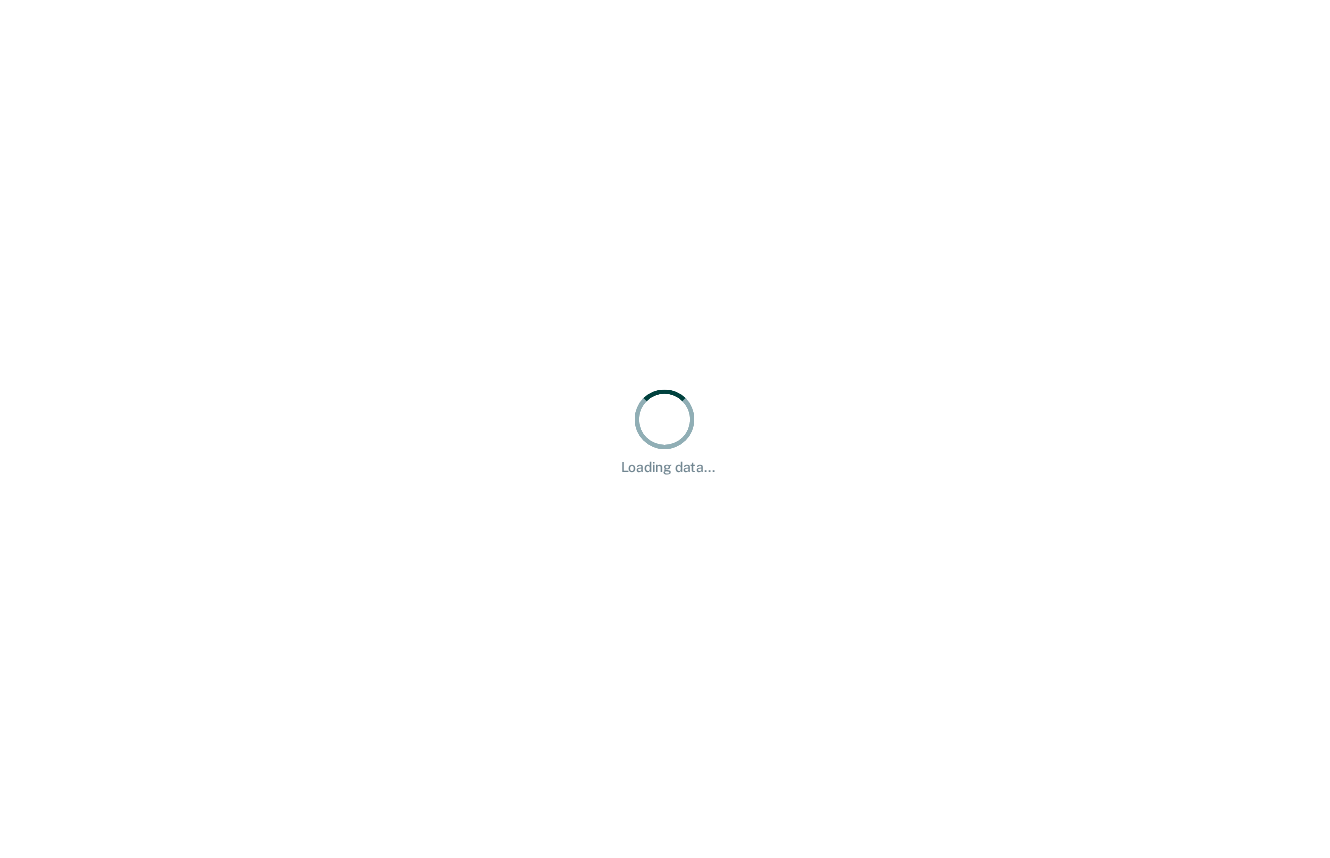 scroll, scrollTop: 0, scrollLeft: 0, axis: both 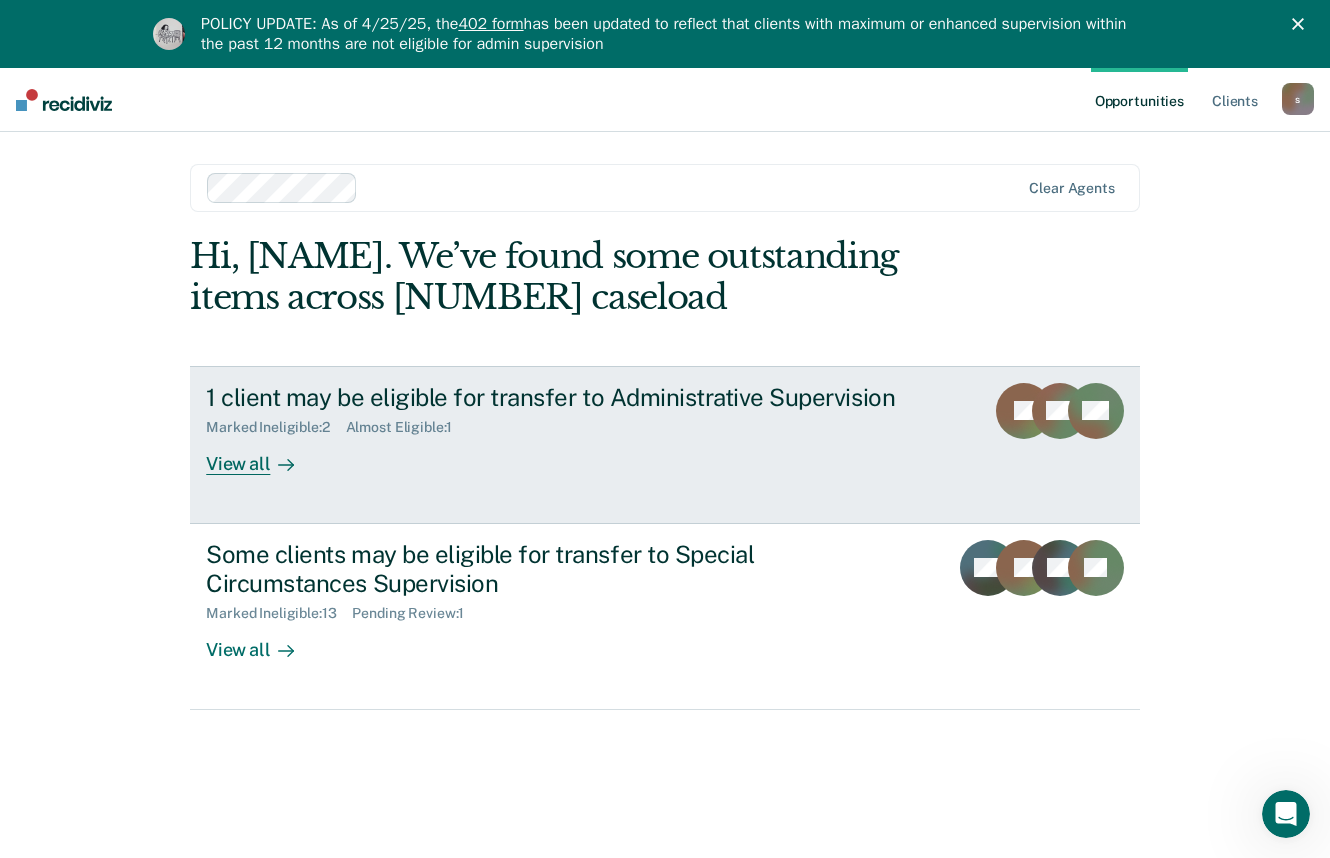 click on "View all" at bounding box center [262, 455] 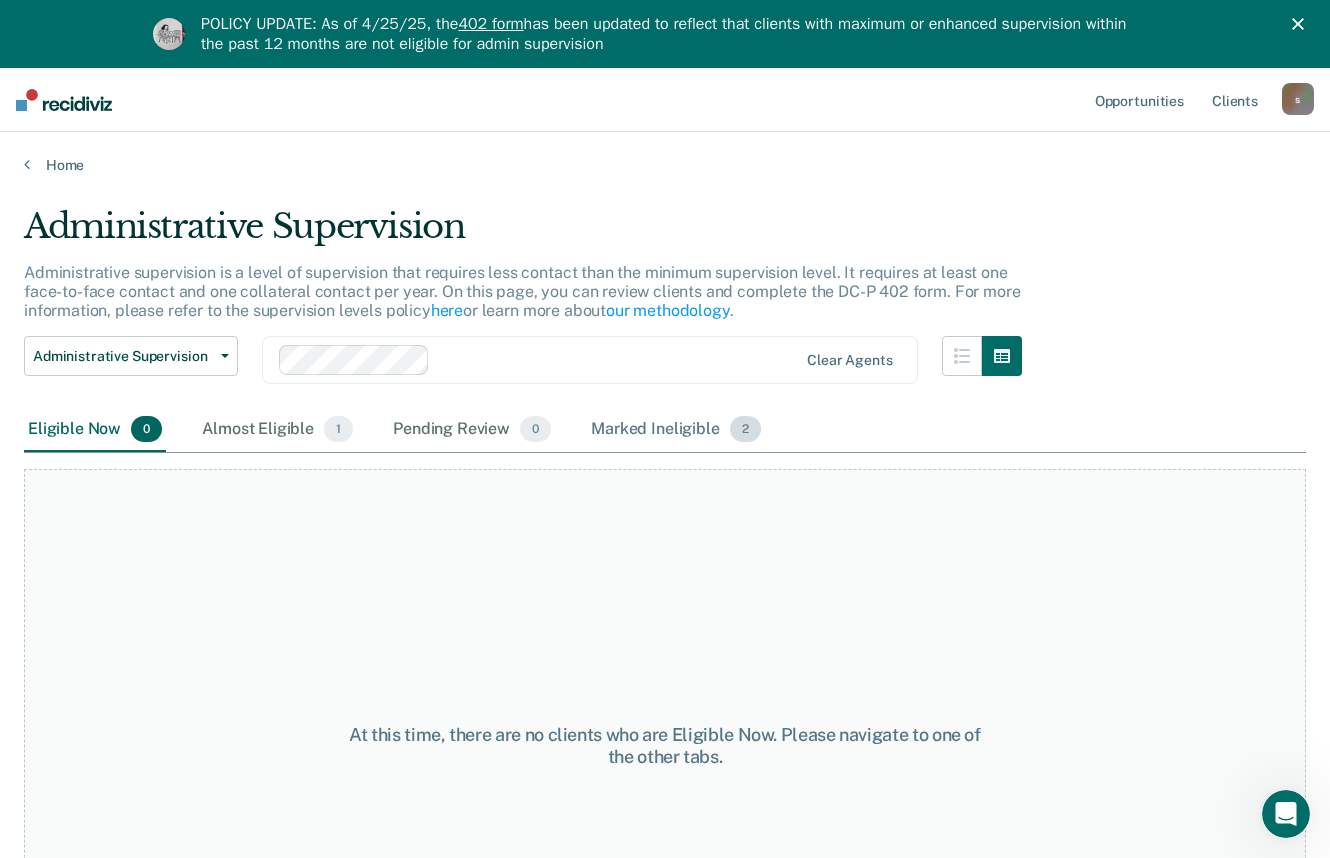 click on "Marked Ineligible 2" at bounding box center [676, 430] 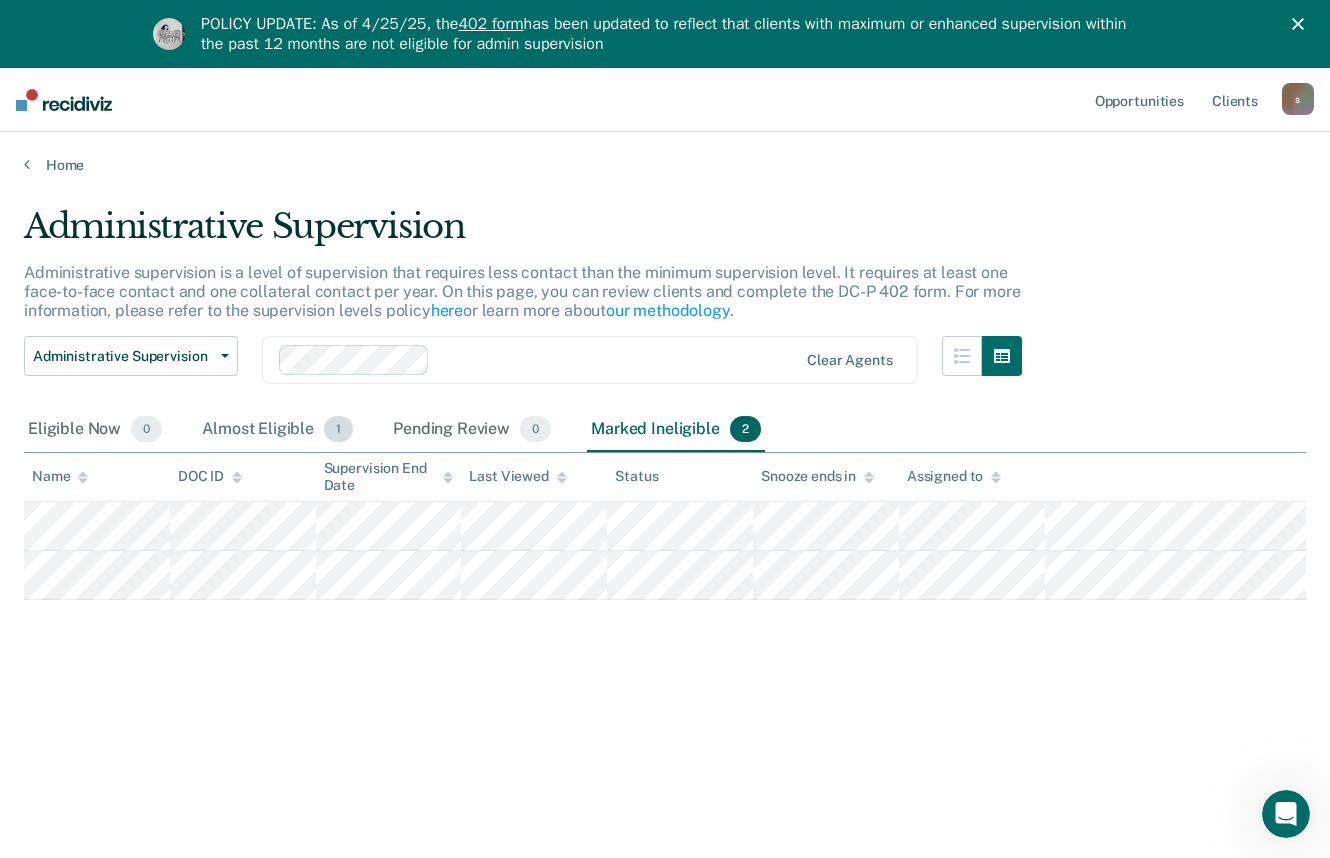 click on "Almost Eligible 1" at bounding box center (277, 430) 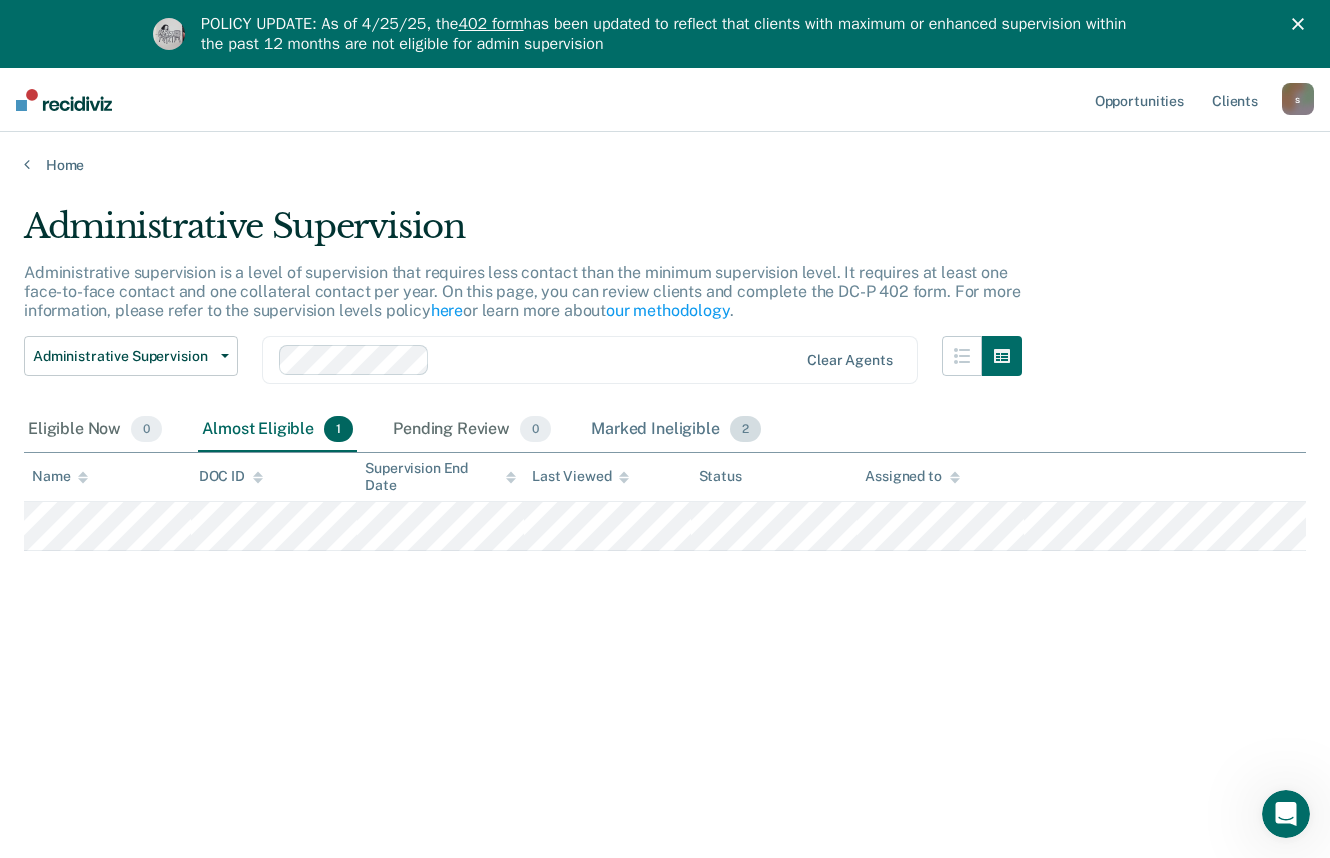 click on "Marked Ineligible 2" at bounding box center (676, 430) 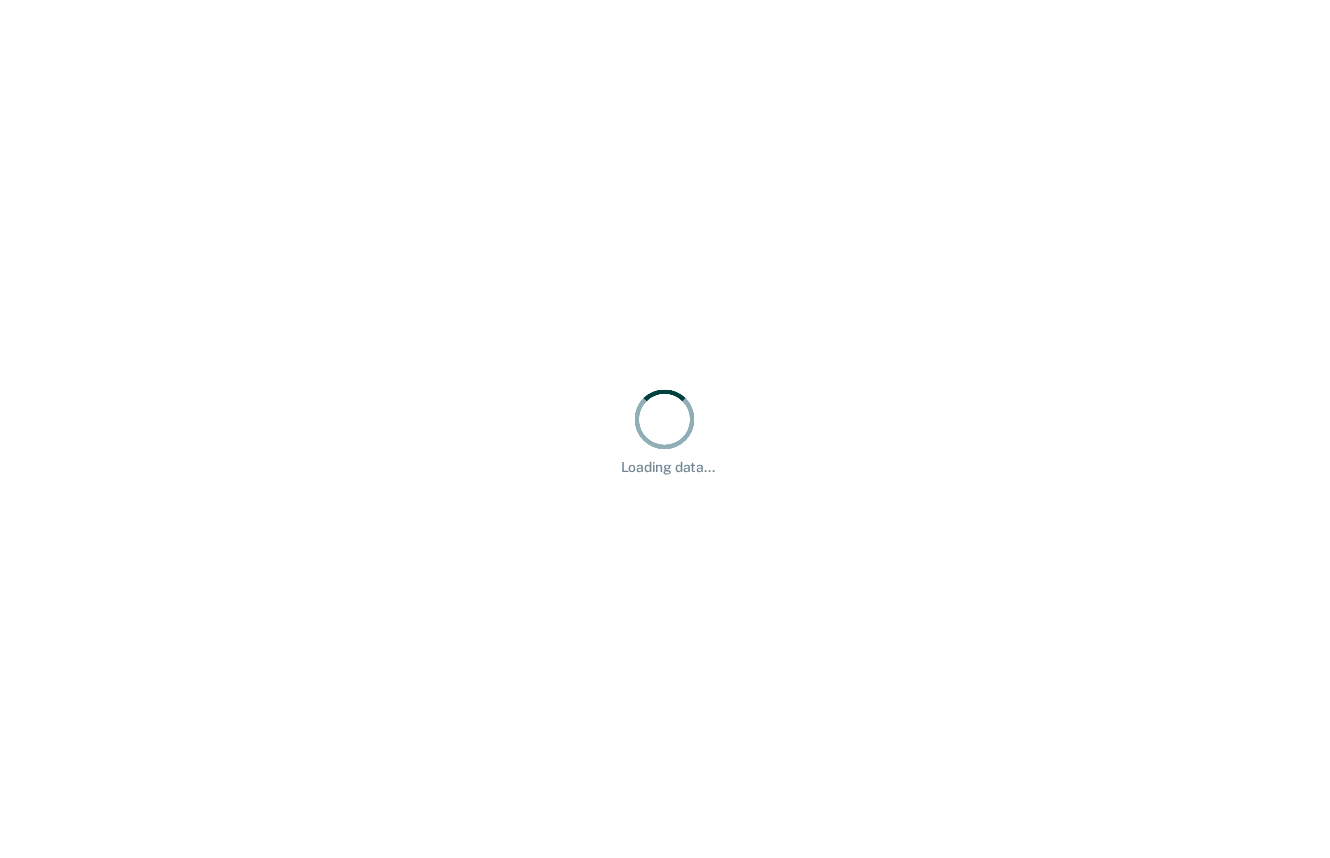 scroll, scrollTop: 0, scrollLeft: 0, axis: both 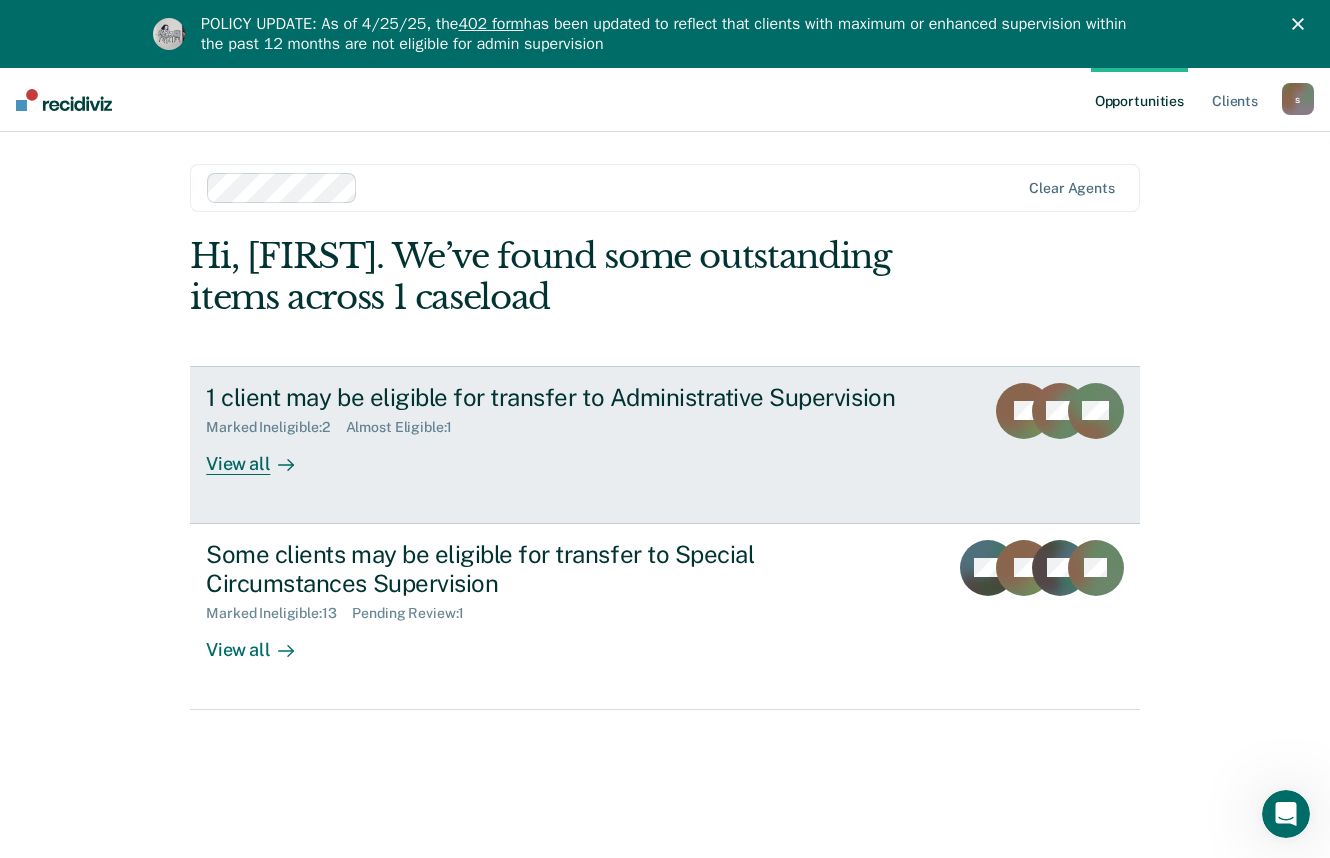 click on "View all" at bounding box center [262, 455] 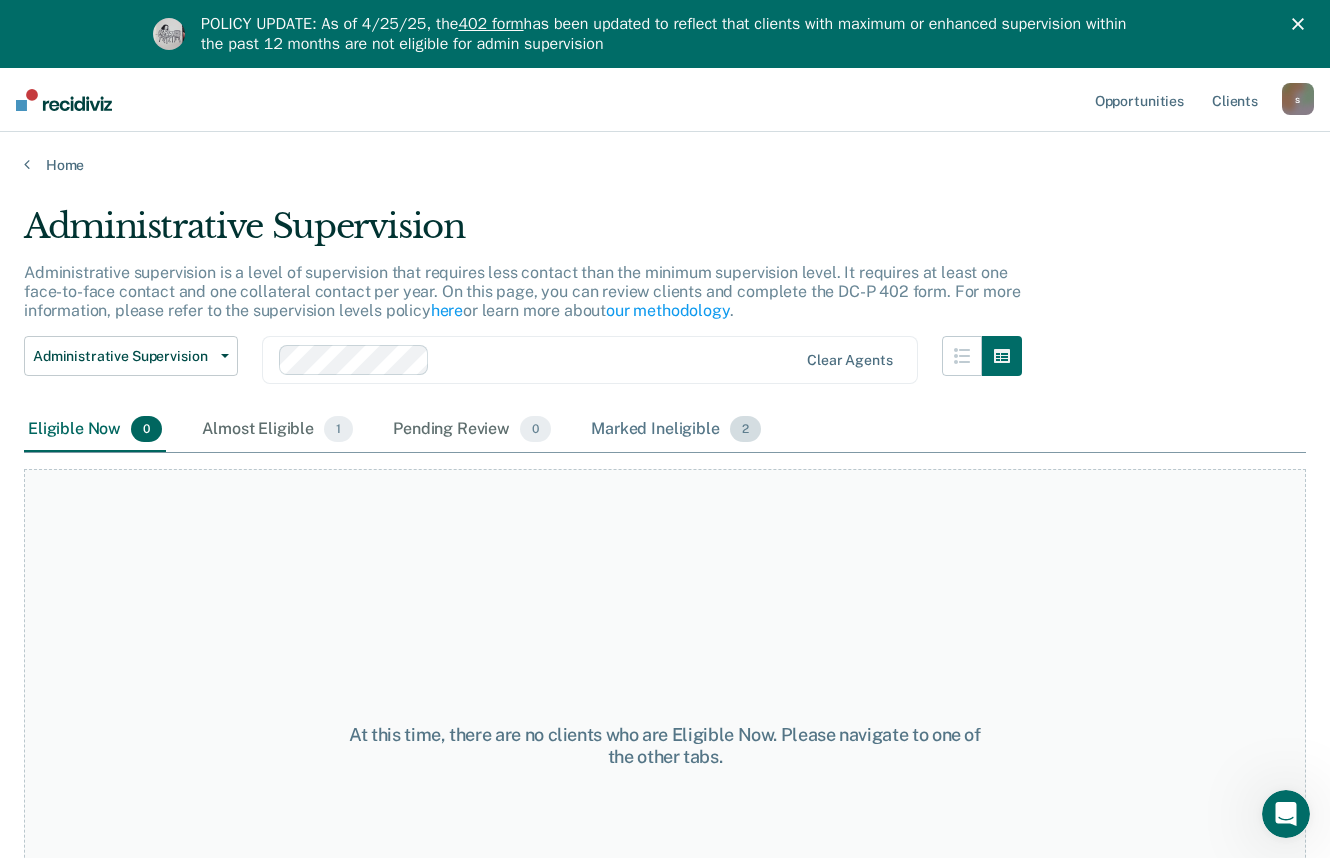 click on "Marked Ineligible 2" at bounding box center (676, 430) 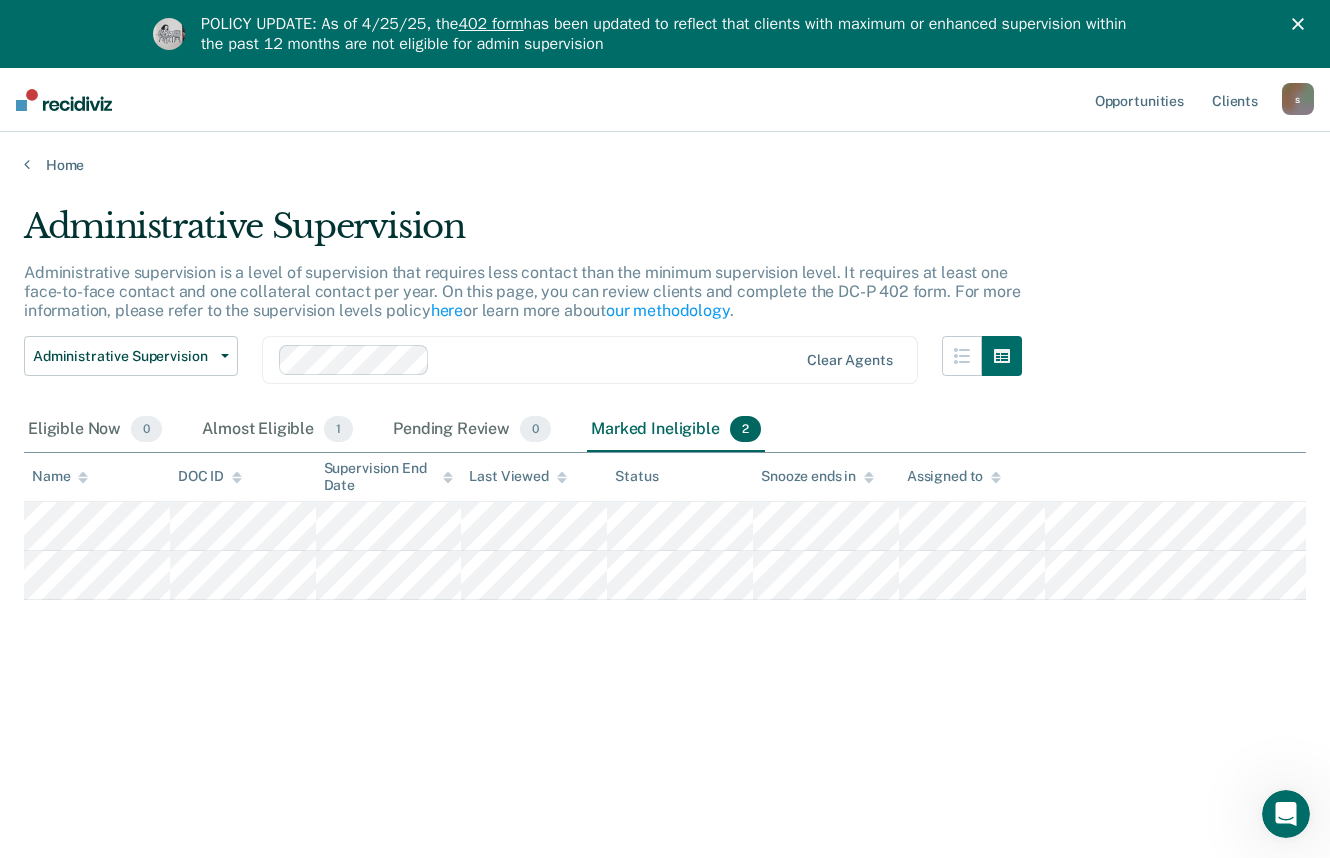 click on "Home" at bounding box center (665, 153) 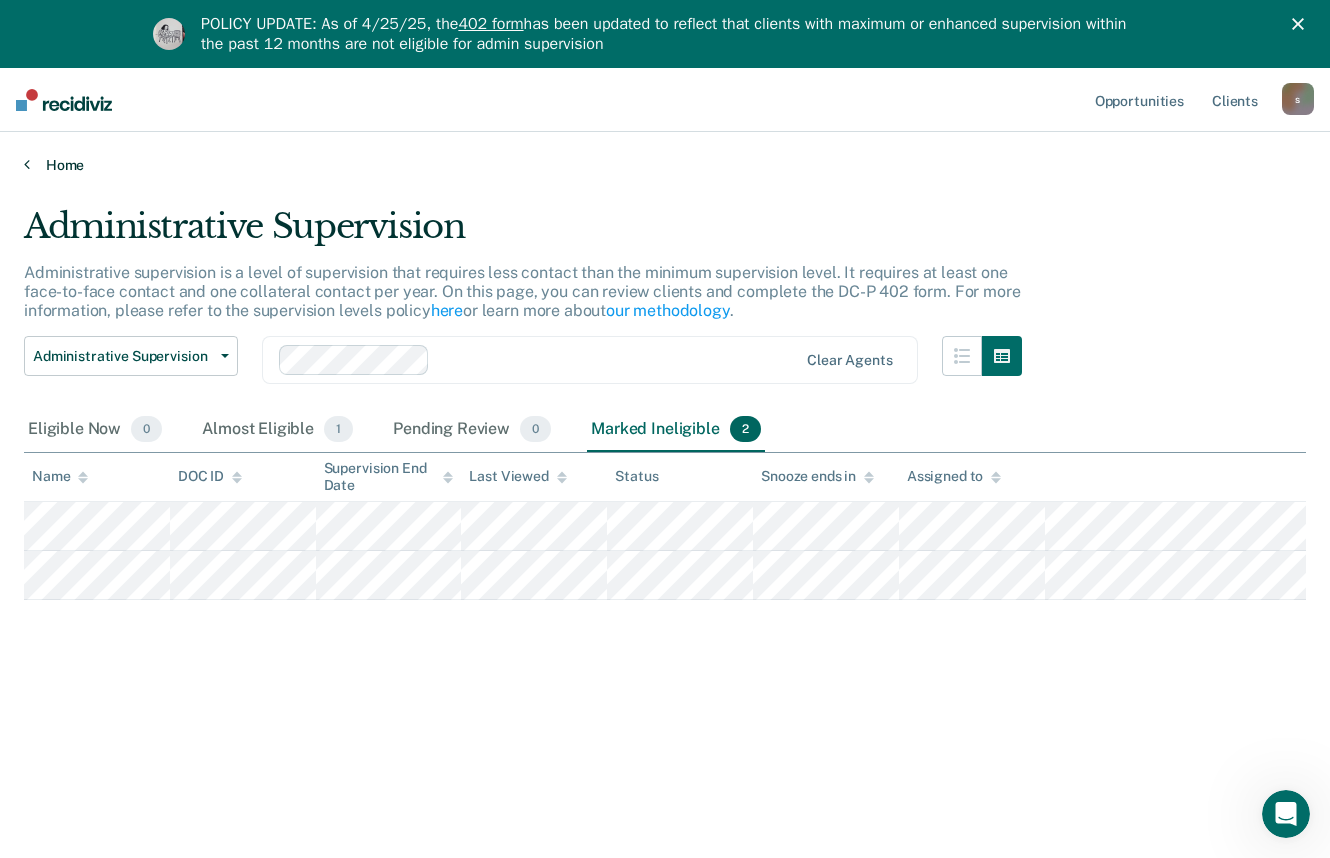 click on "Home" at bounding box center [665, 165] 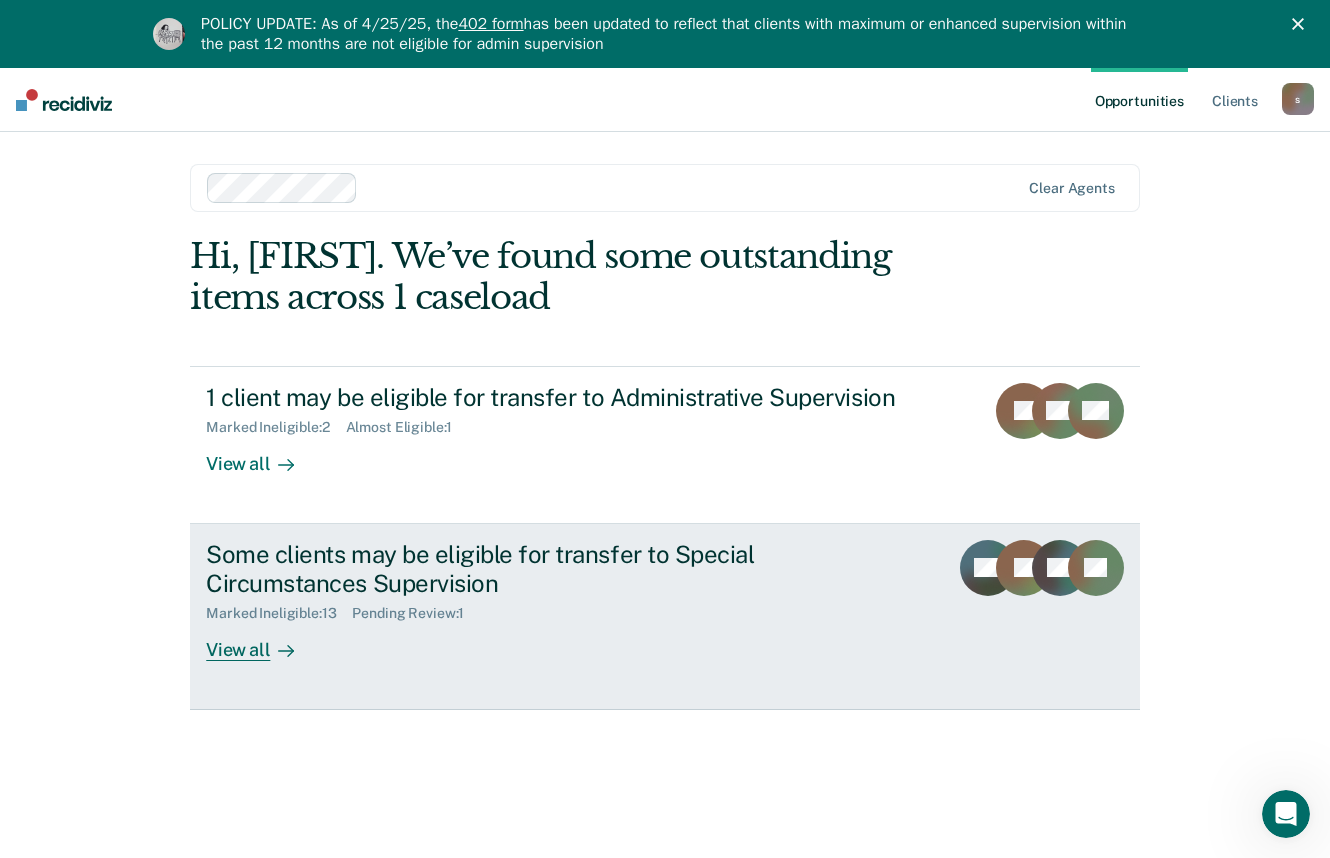 click on "View all" at bounding box center (262, 641) 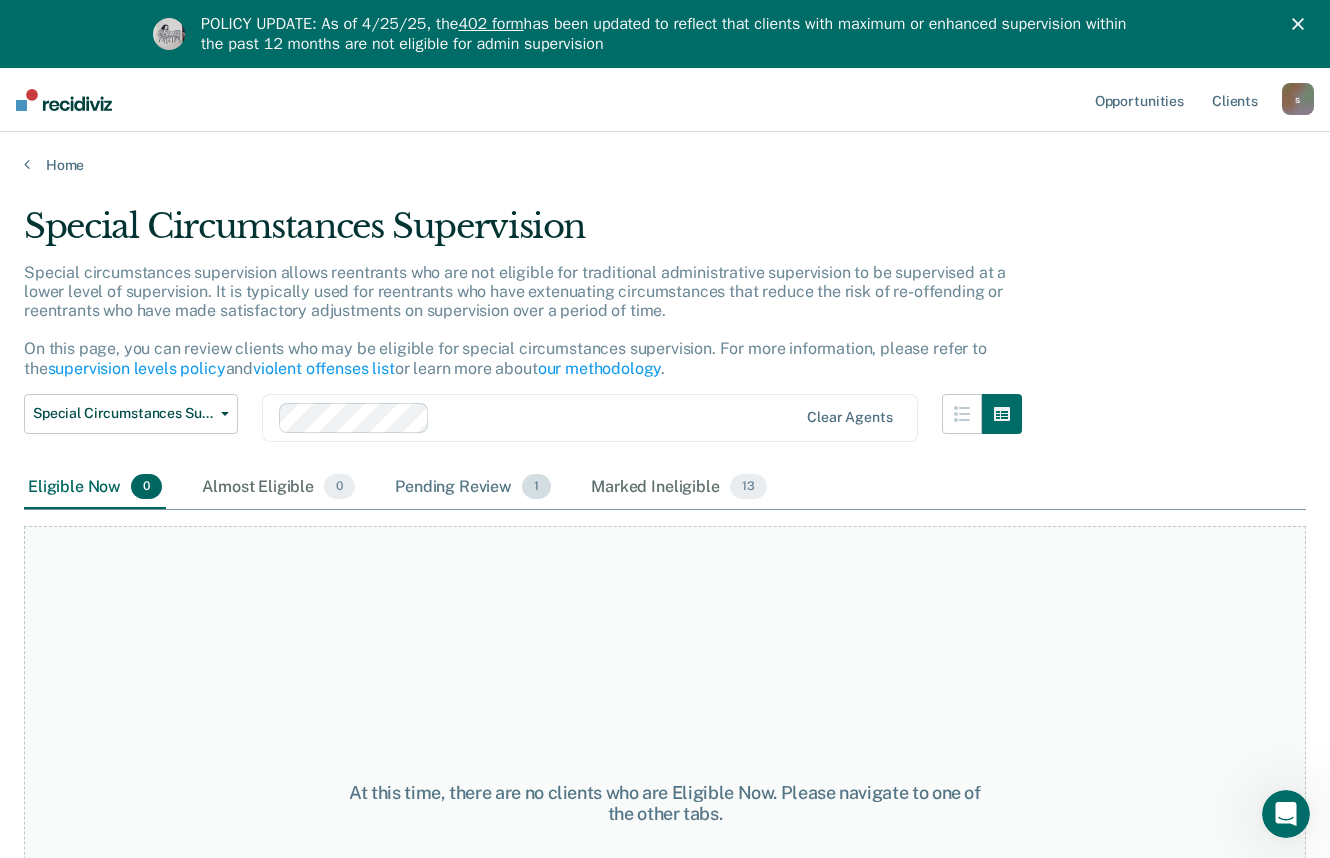 click on "Pending Review 1" at bounding box center (473, 488) 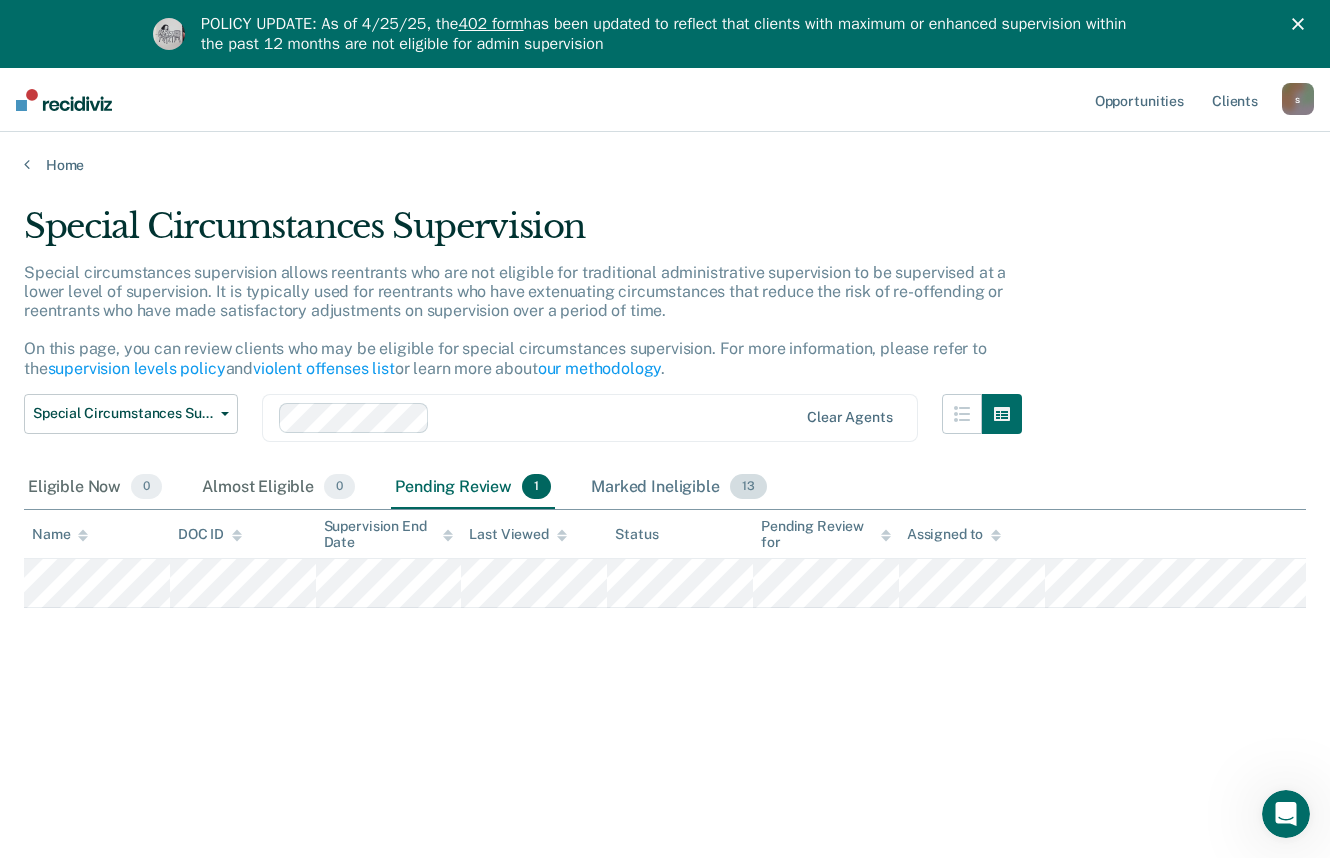 click on "Marked Ineligible 13" at bounding box center (678, 488) 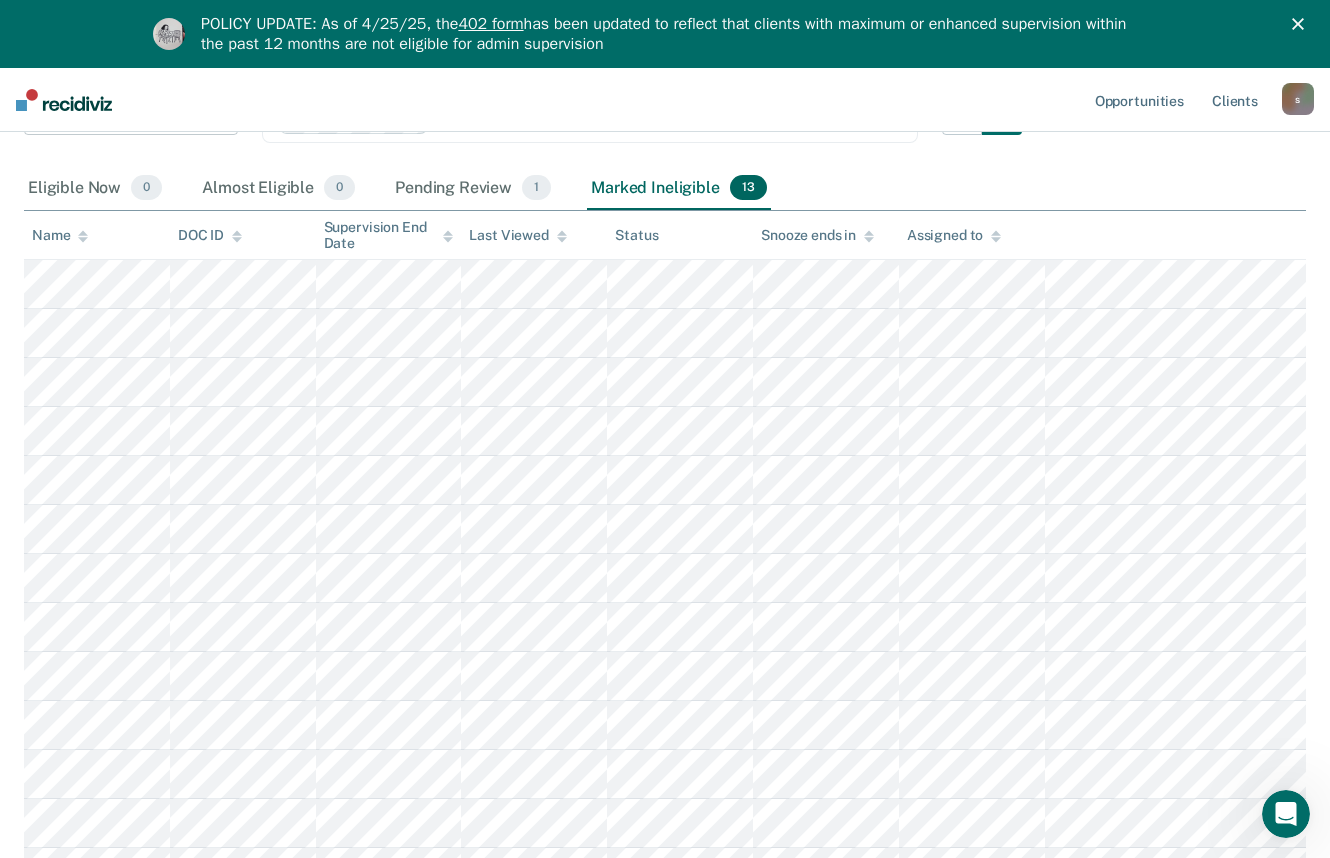 scroll, scrollTop: 300, scrollLeft: 0, axis: vertical 